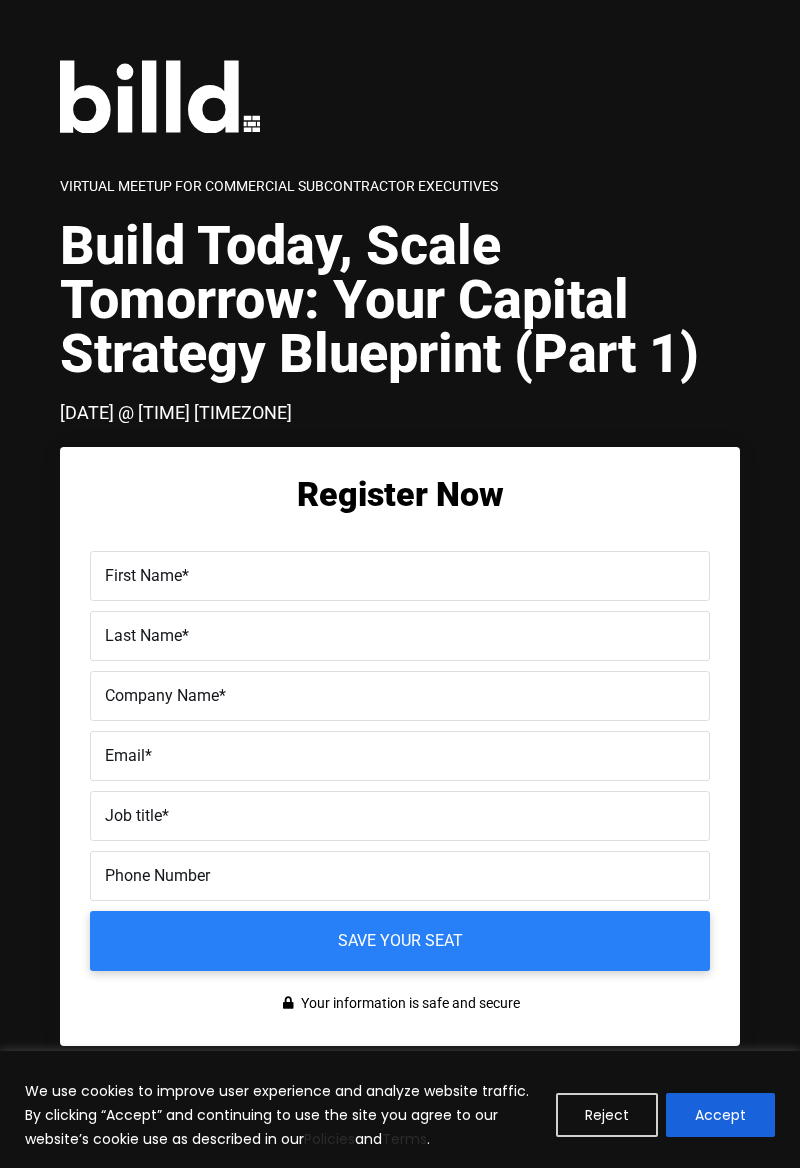 scroll, scrollTop: 0, scrollLeft: 0, axis: both 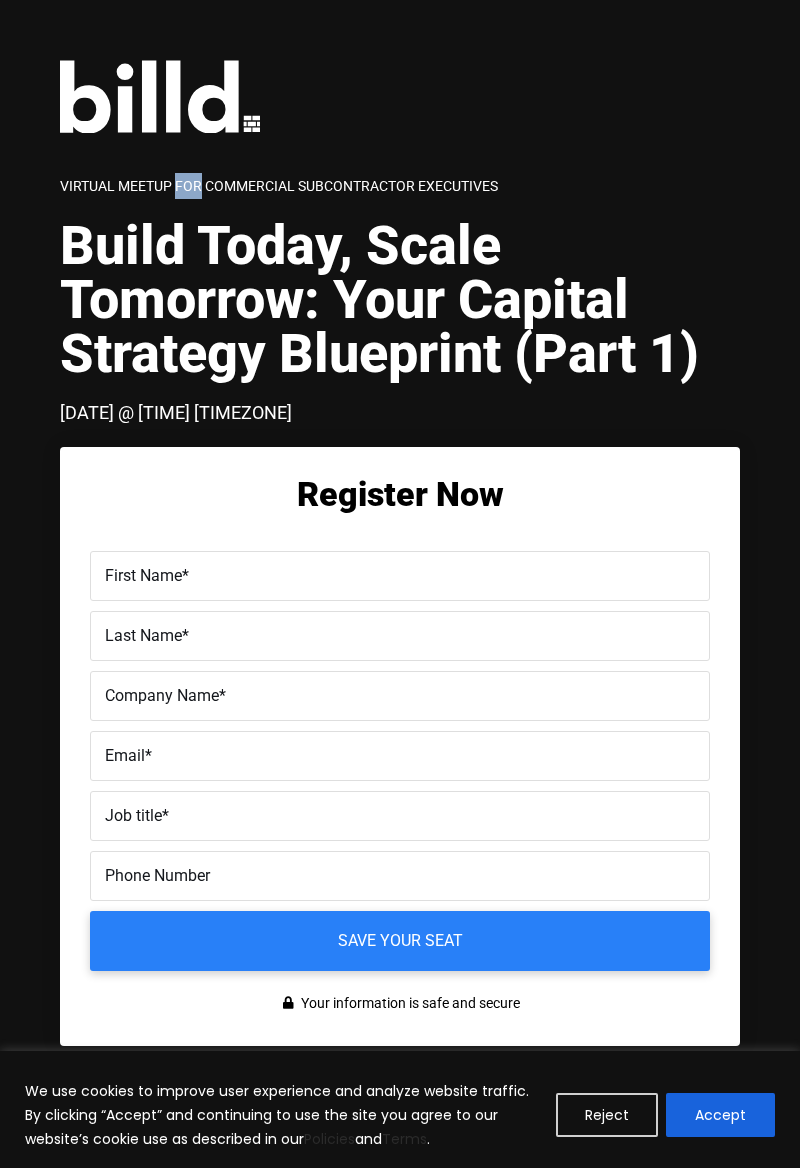 click on "Virtual Meetup for Commercial Subcontractor Executives" at bounding box center (279, 186) 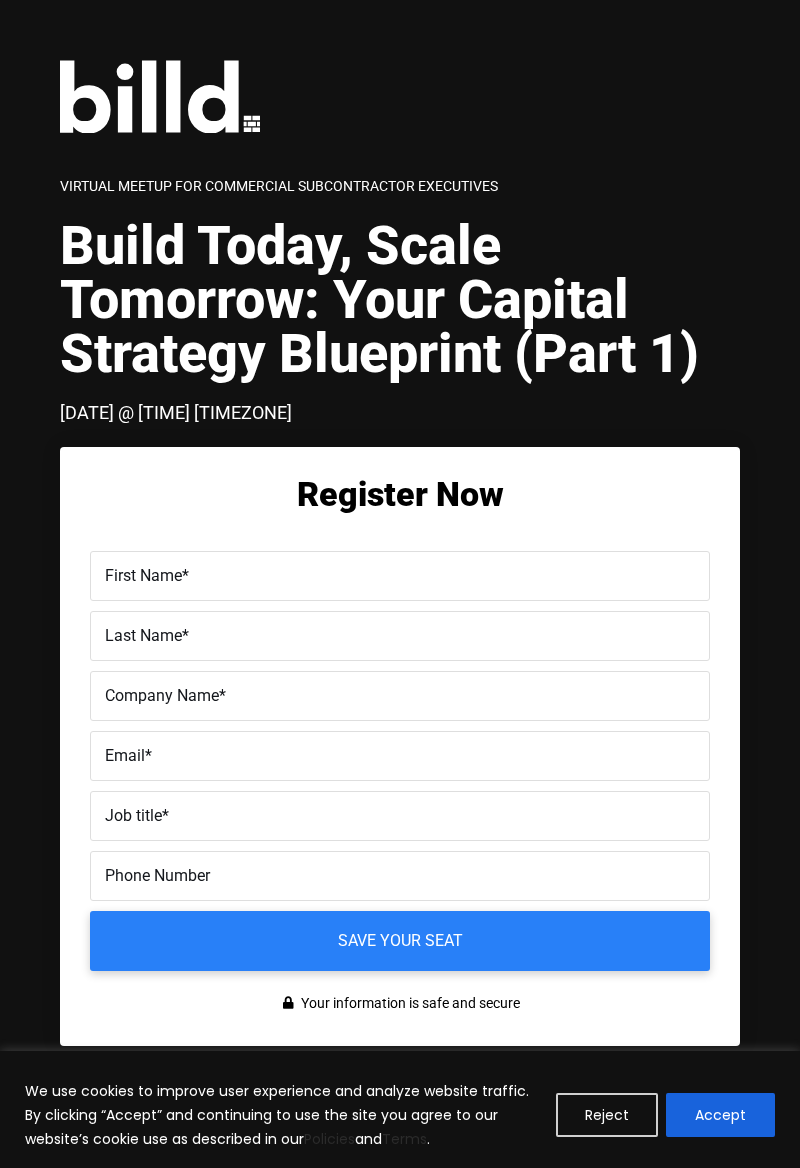 click on "Virtual Meetup for Commercial Subcontractor Executives" at bounding box center (279, 186) 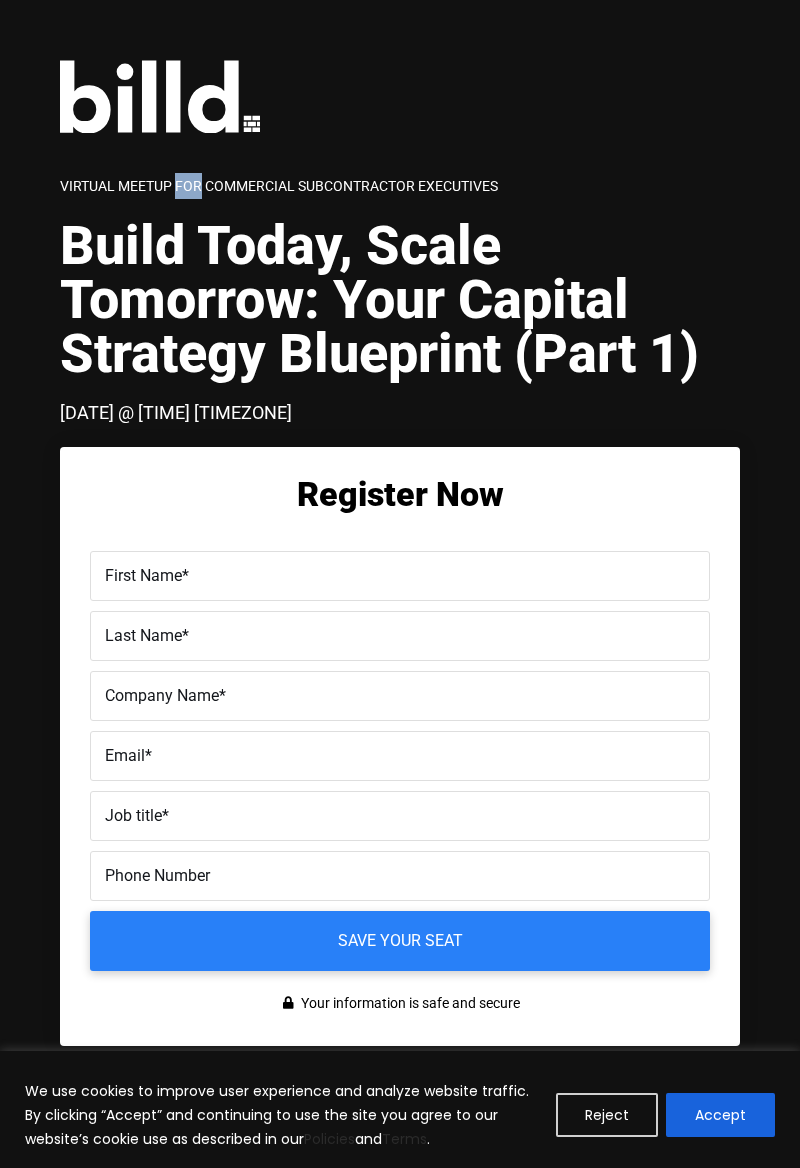 click on "Virtual Meetup for Commercial Subcontractor Executives" at bounding box center [279, 186] 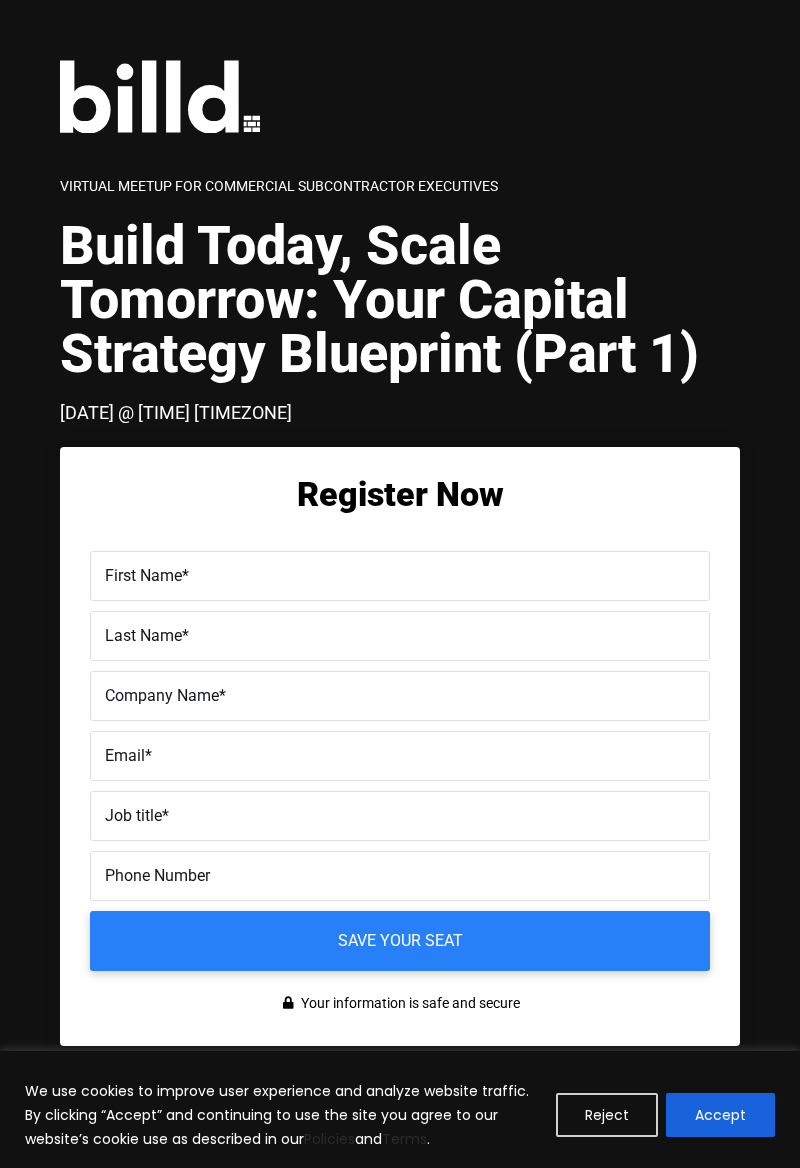 click on "Virtual Meetup for Commercial Subcontractor Executives" at bounding box center [279, 186] 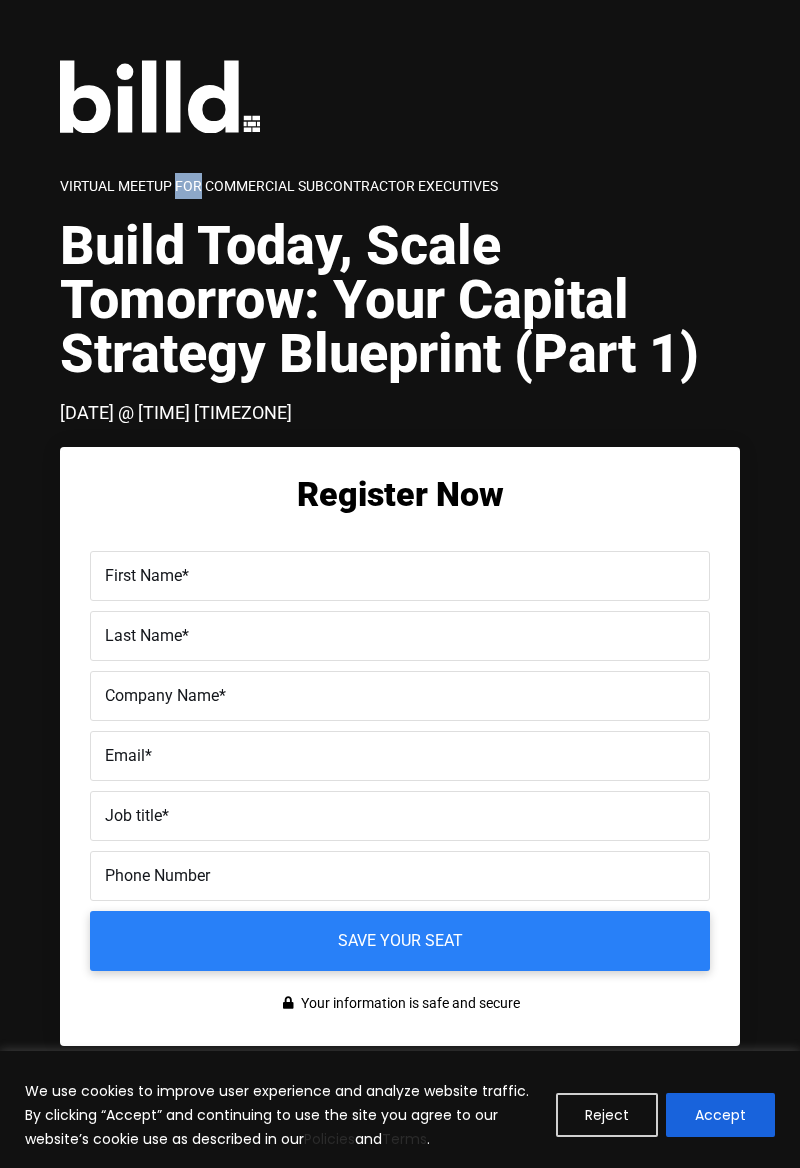 click on "Virtual Meetup for Commercial Subcontractor Executives" at bounding box center [279, 186] 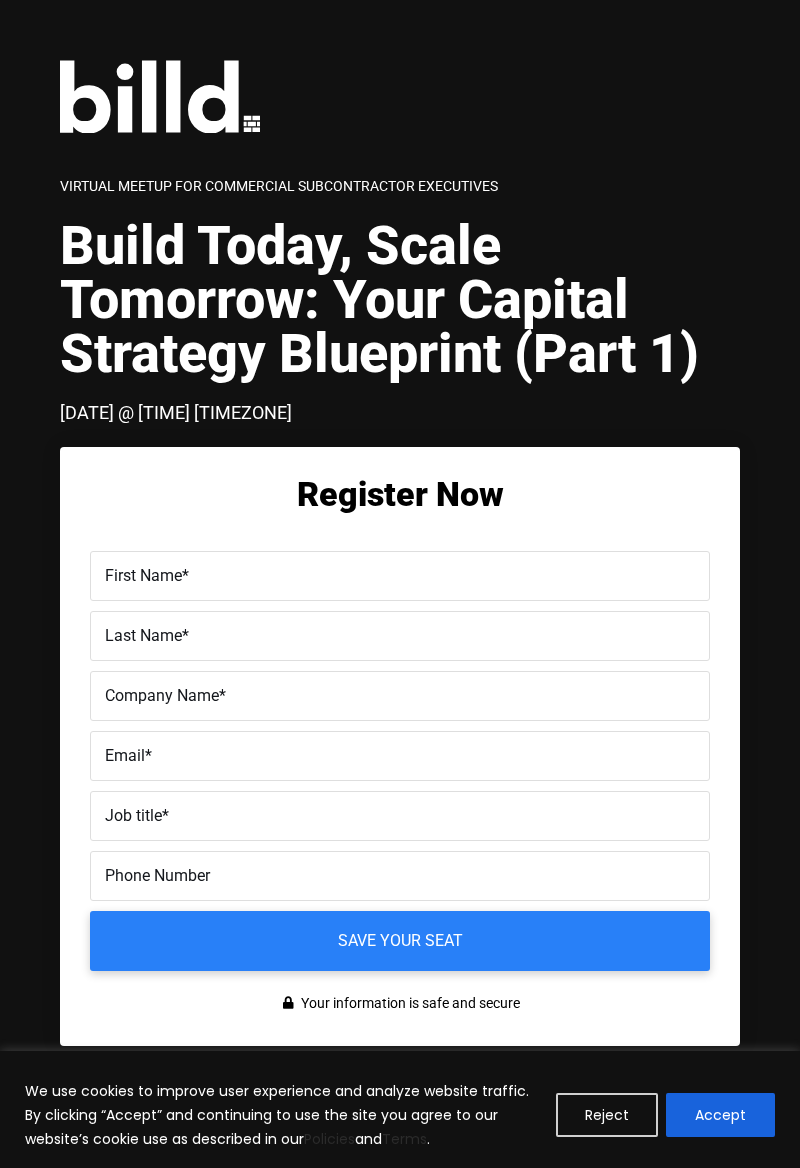 click on "Virtual Meetup for Commercial Subcontractor Executives" at bounding box center [279, 186] 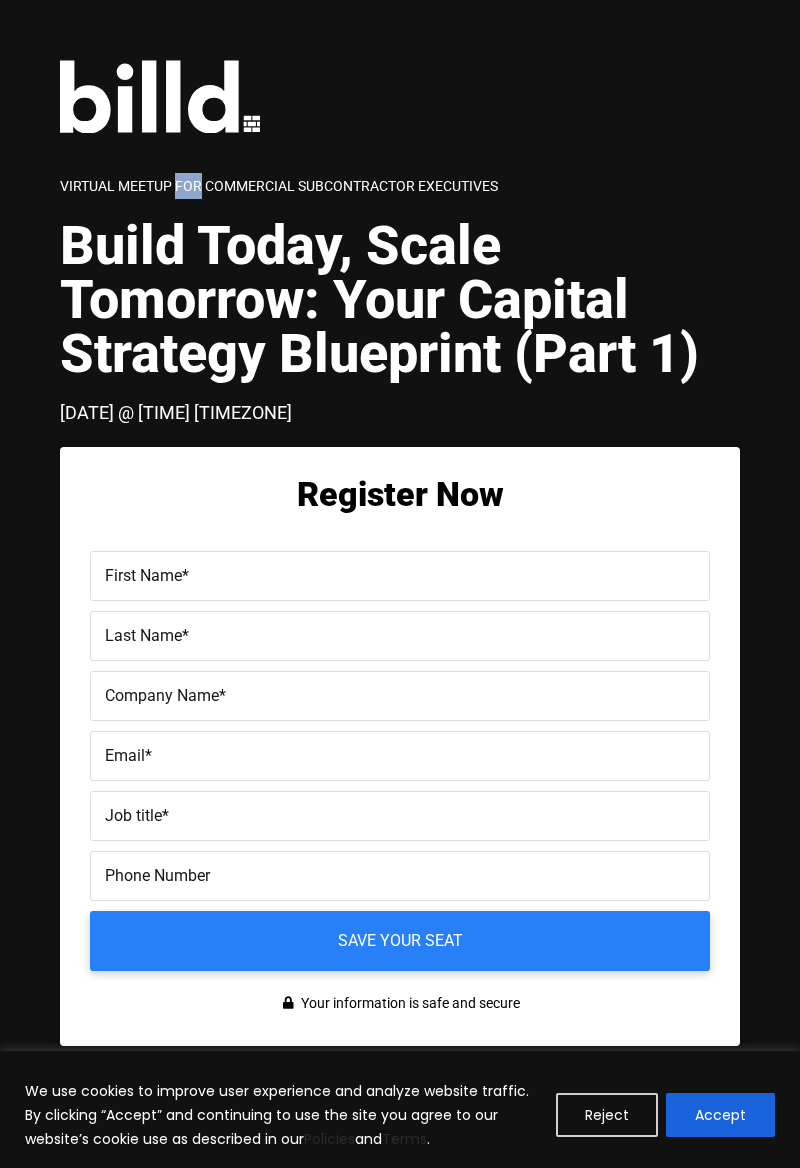 click on "Virtual Meetup for Commercial Subcontractor Executives" at bounding box center (279, 186) 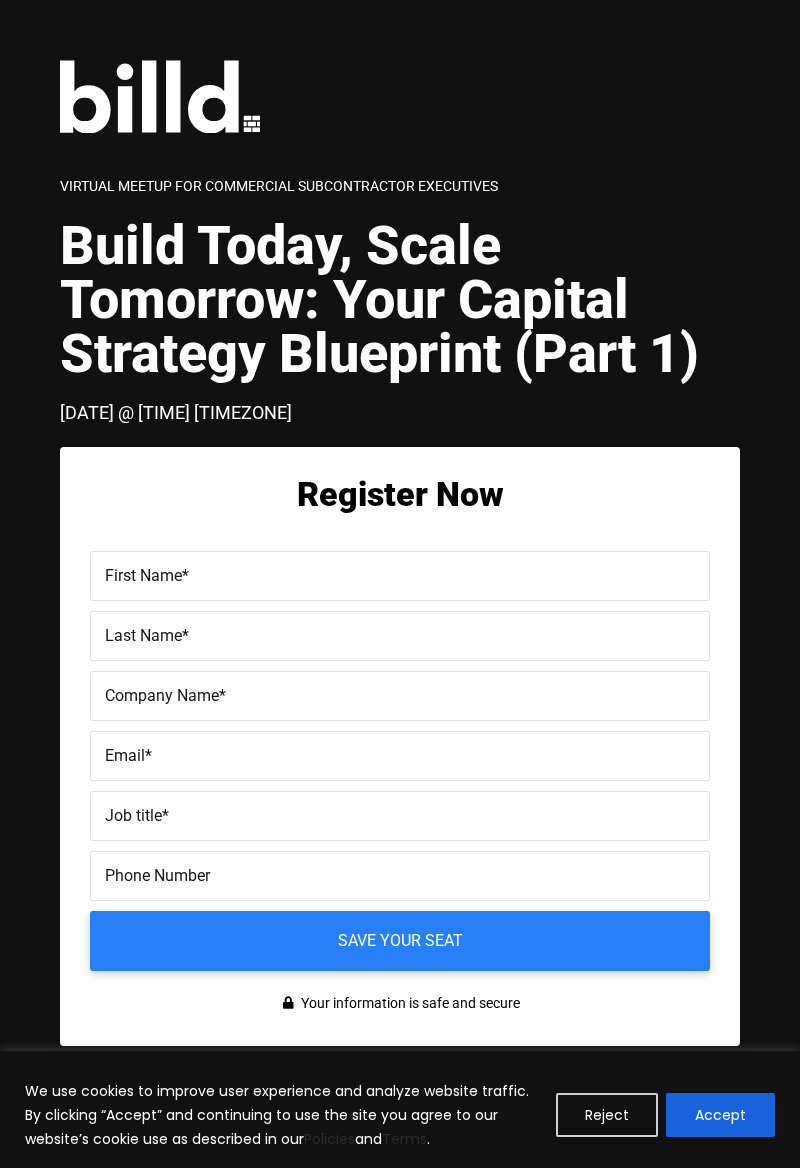 click on "Virtual Meetup for Commercial Subcontractor Executives" at bounding box center [279, 186] 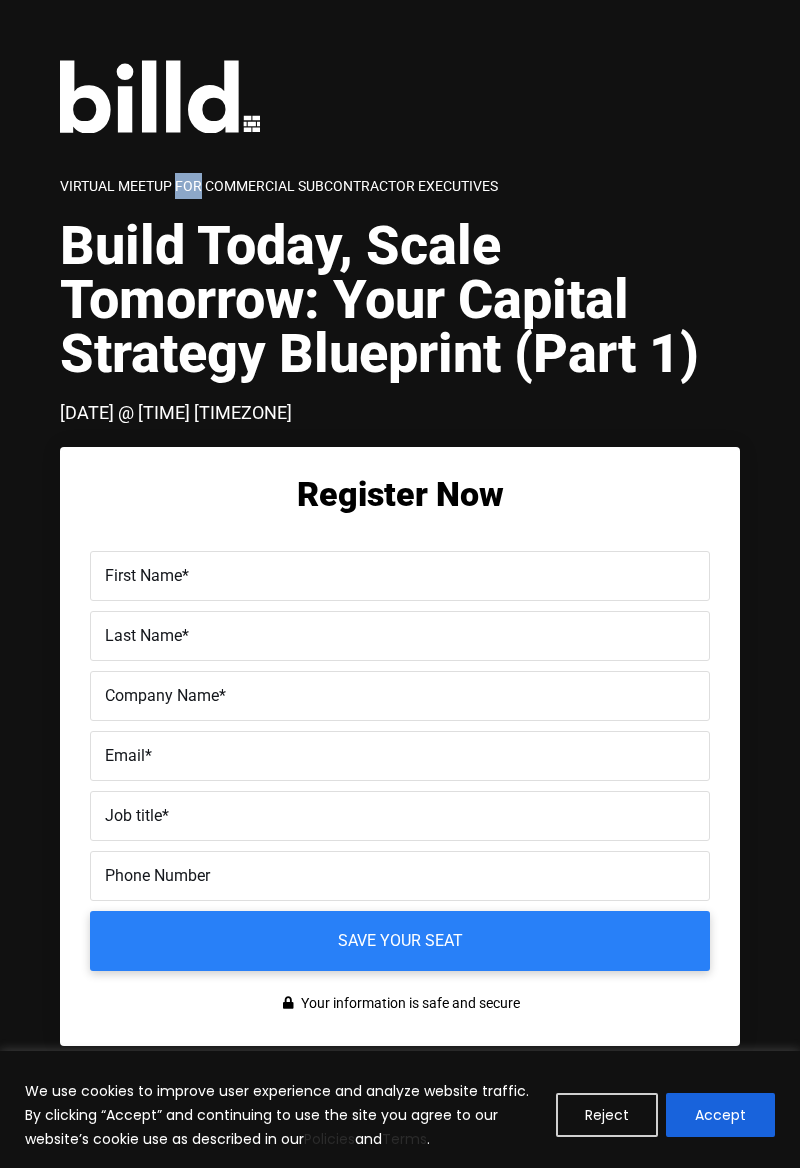click on "Virtual Meetup for Commercial Subcontractor Executives" at bounding box center (279, 186) 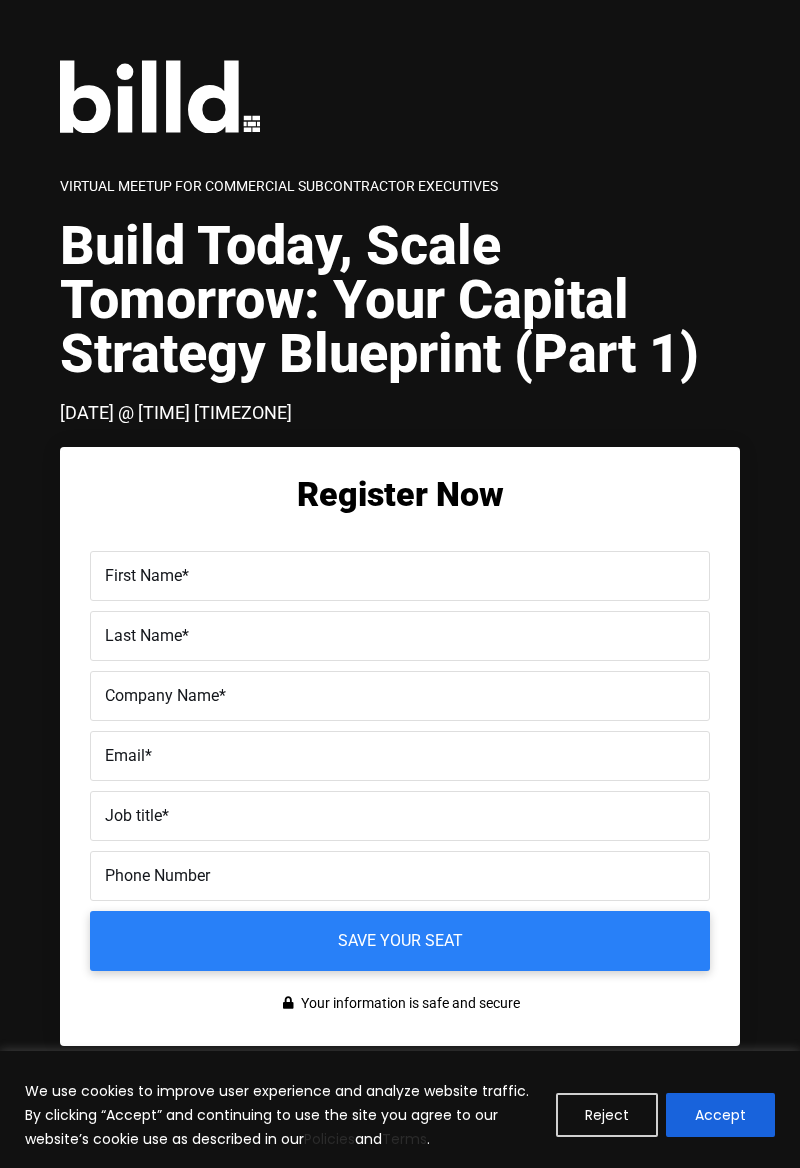 click on "Virtual Meetup for Commercial Subcontractor Executives" at bounding box center [279, 186] 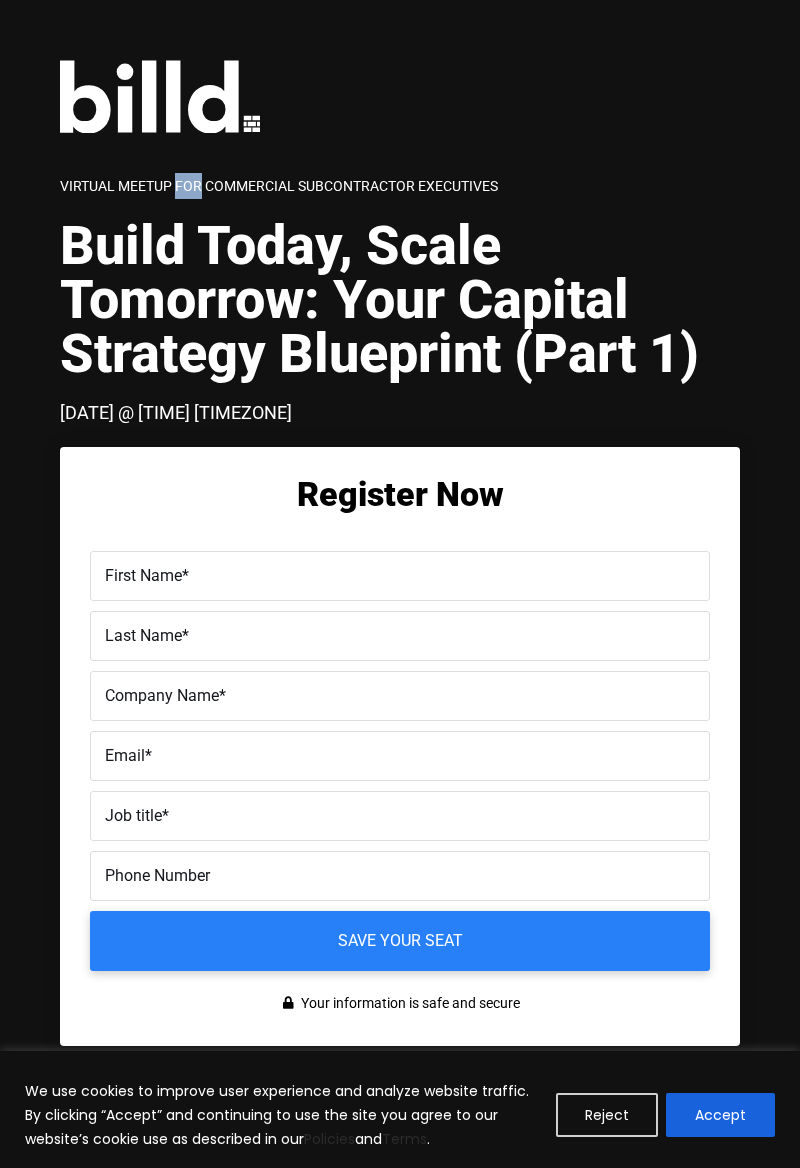 click on "Virtual Meetup for Commercial Subcontractor Executives" at bounding box center [279, 186] 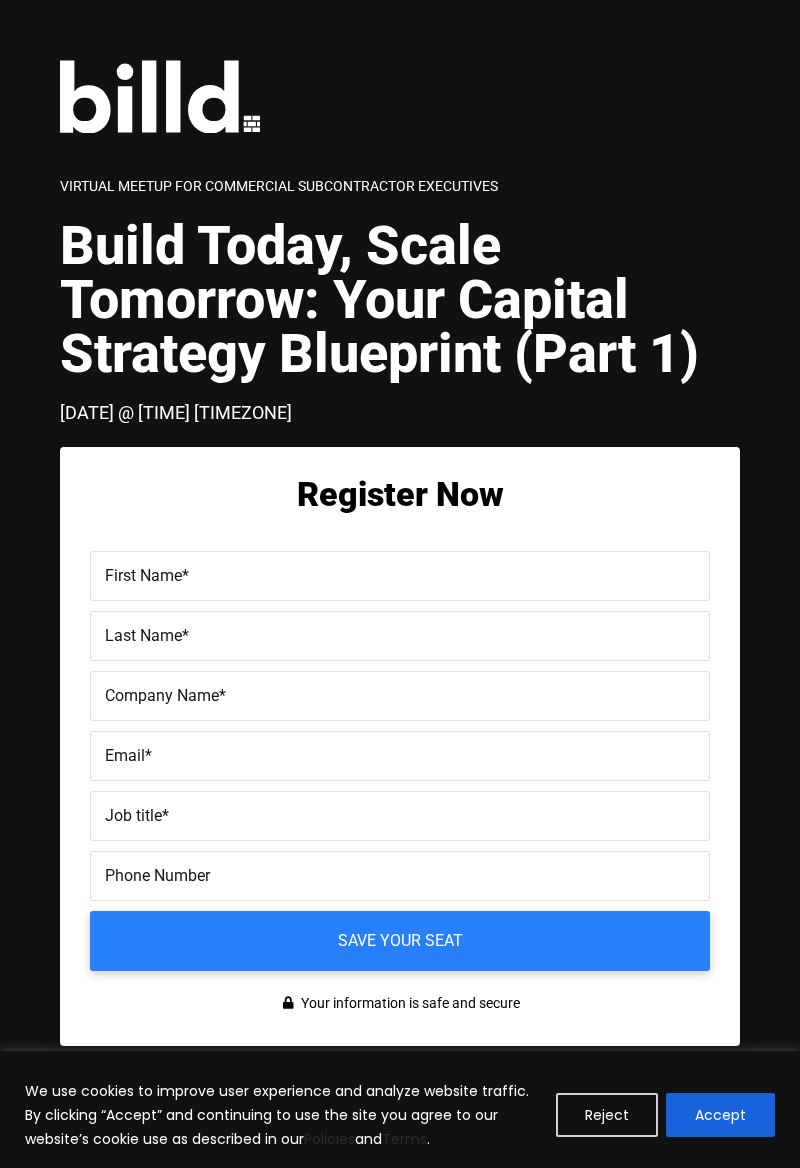 click on "Virtual Meetup for Commercial Subcontractor Executives" at bounding box center (279, 186) 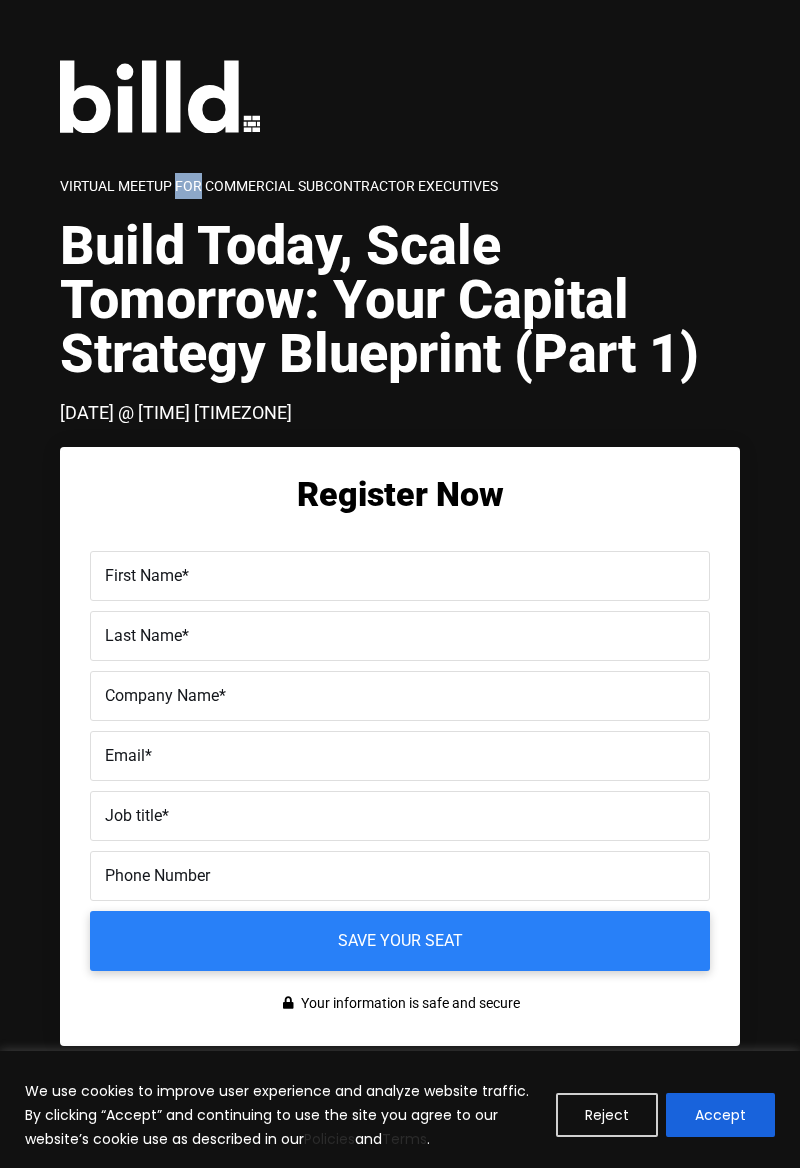 click on "Virtual Meetup for Commercial Subcontractor Executives" at bounding box center (279, 186) 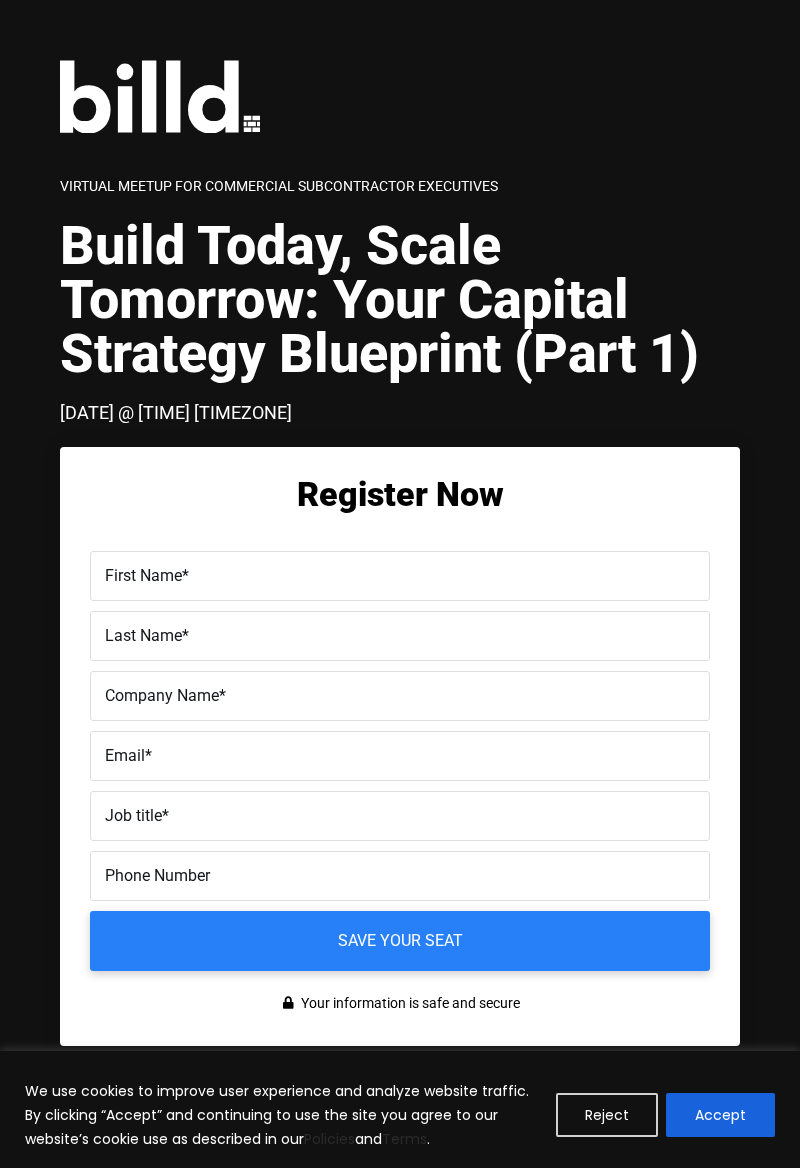 click on "Virtual Meetup for Commercial Subcontractor Executives" at bounding box center [279, 186] 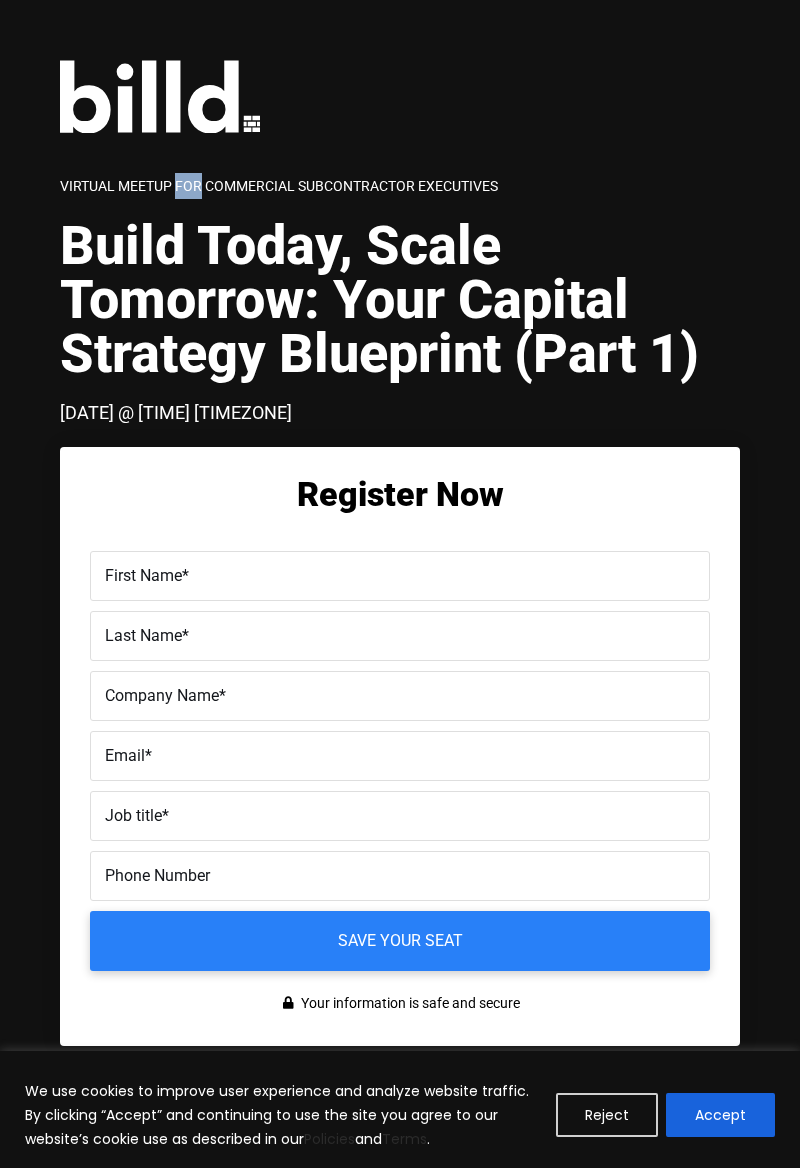click on "Virtual Meetup for Commercial Subcontractor Executives" at bounding box center [279, 186] 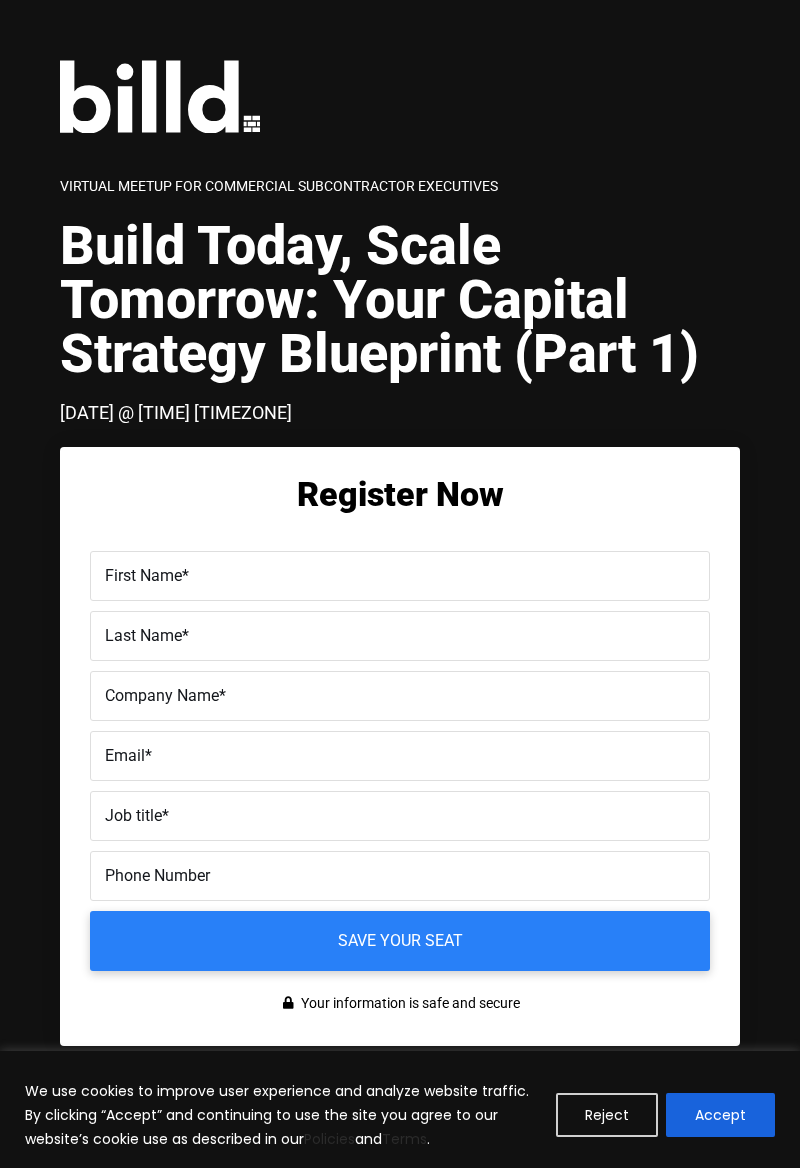 click on "Virtual Meetup for Commercial Subcontractor Executives" at bounding box center (279, 186) 